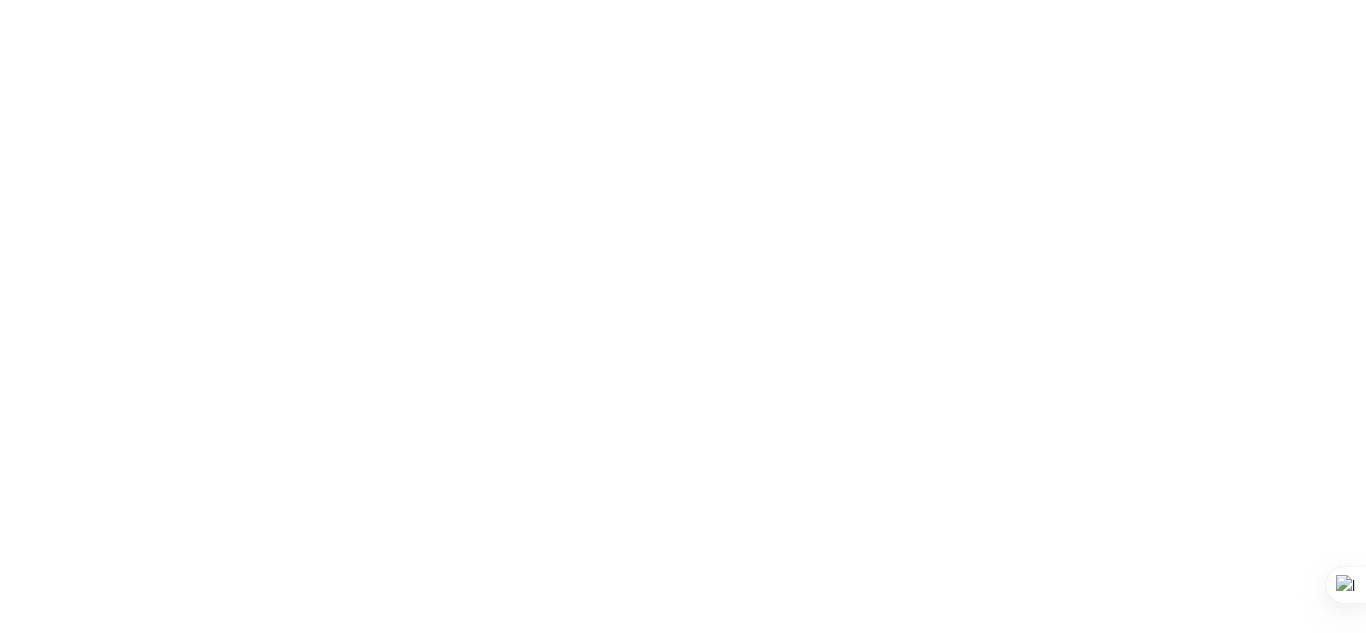 scroll, scrollTop: 0, scrollLeft: 0, axis: both 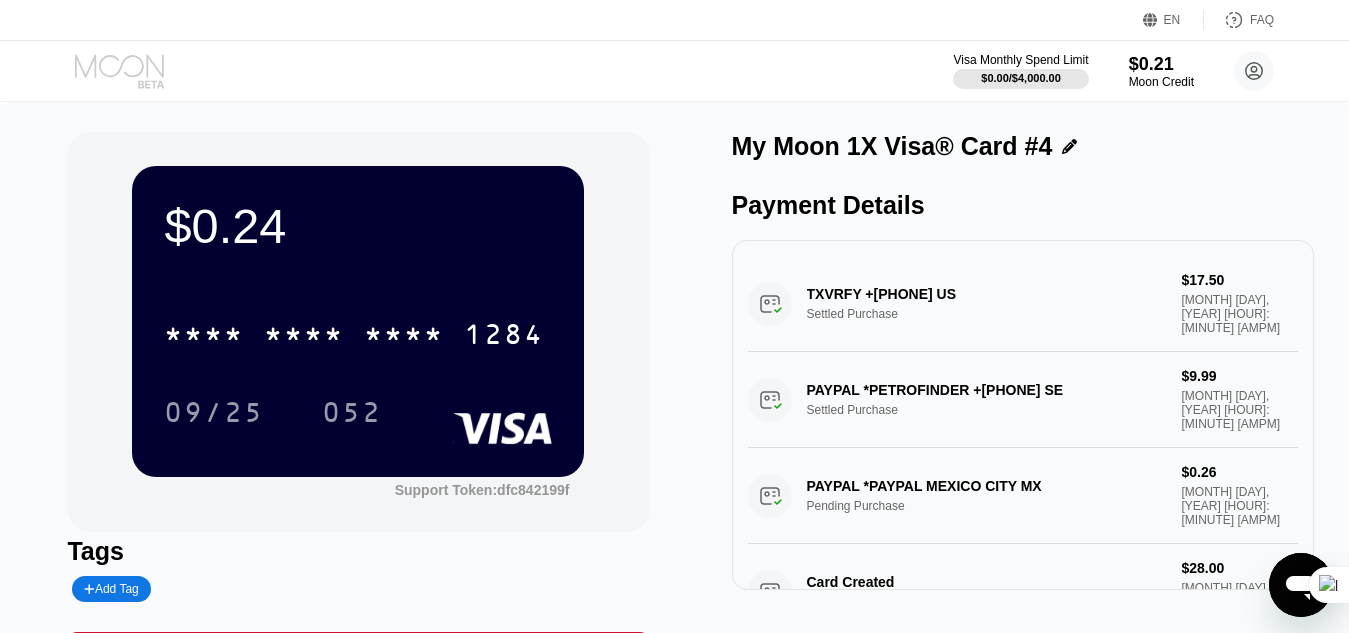 click 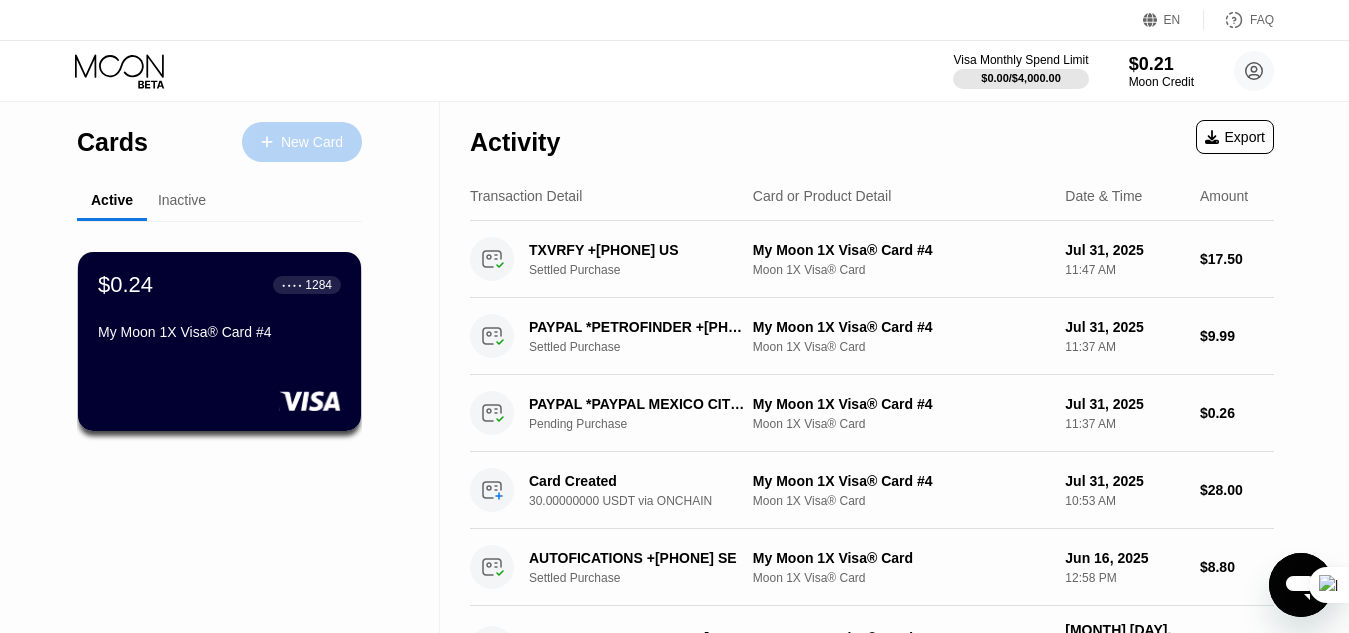 click on "New Card" at bounding box center [312, 142] 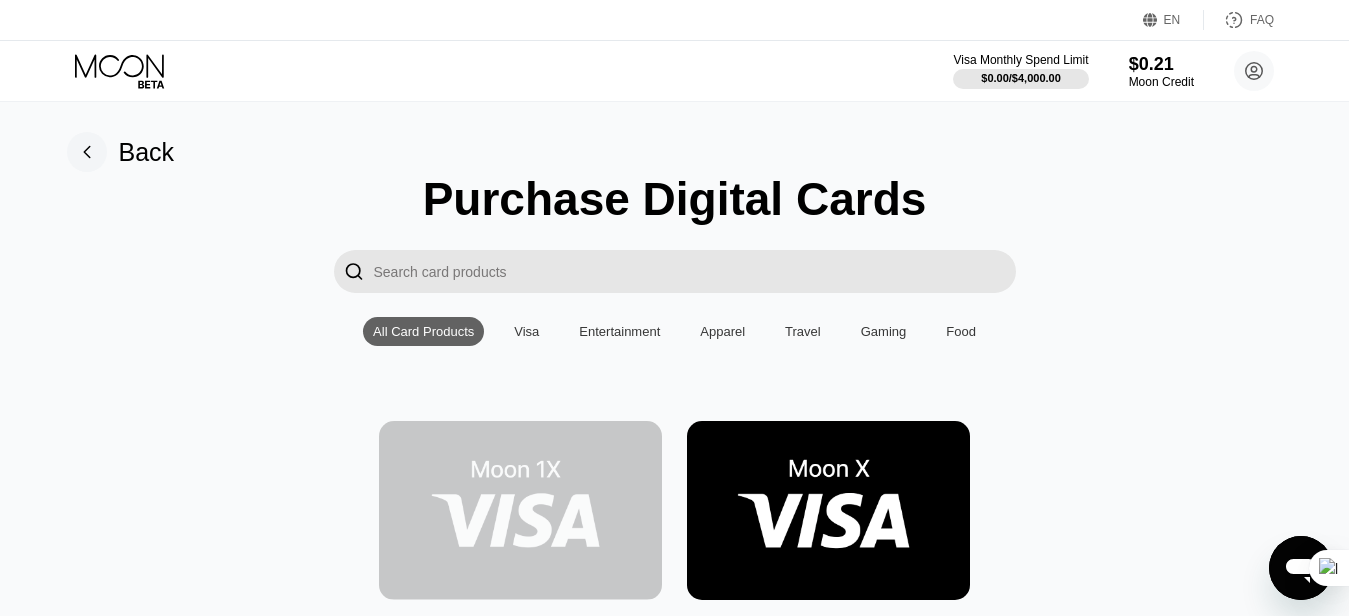 click at bounding box center (520, 510) 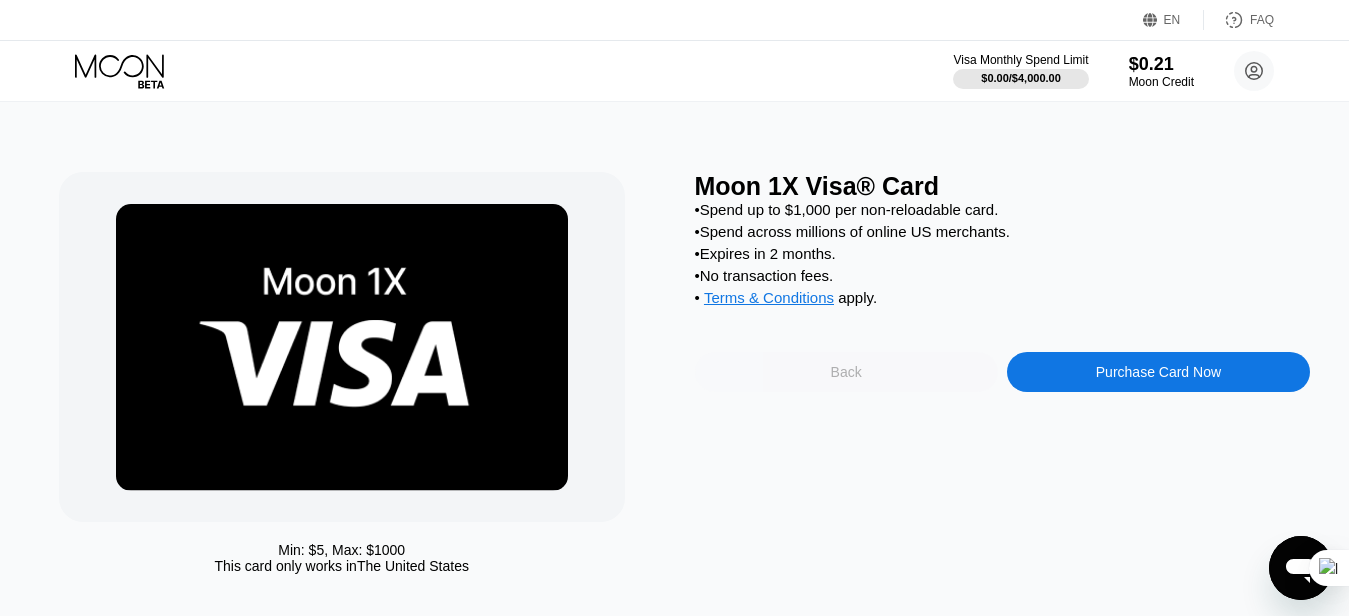 drag, startPoint x: 709, startPoint y: 397, endPoint x: 678, endPoint y: 315, distance: 87.66413 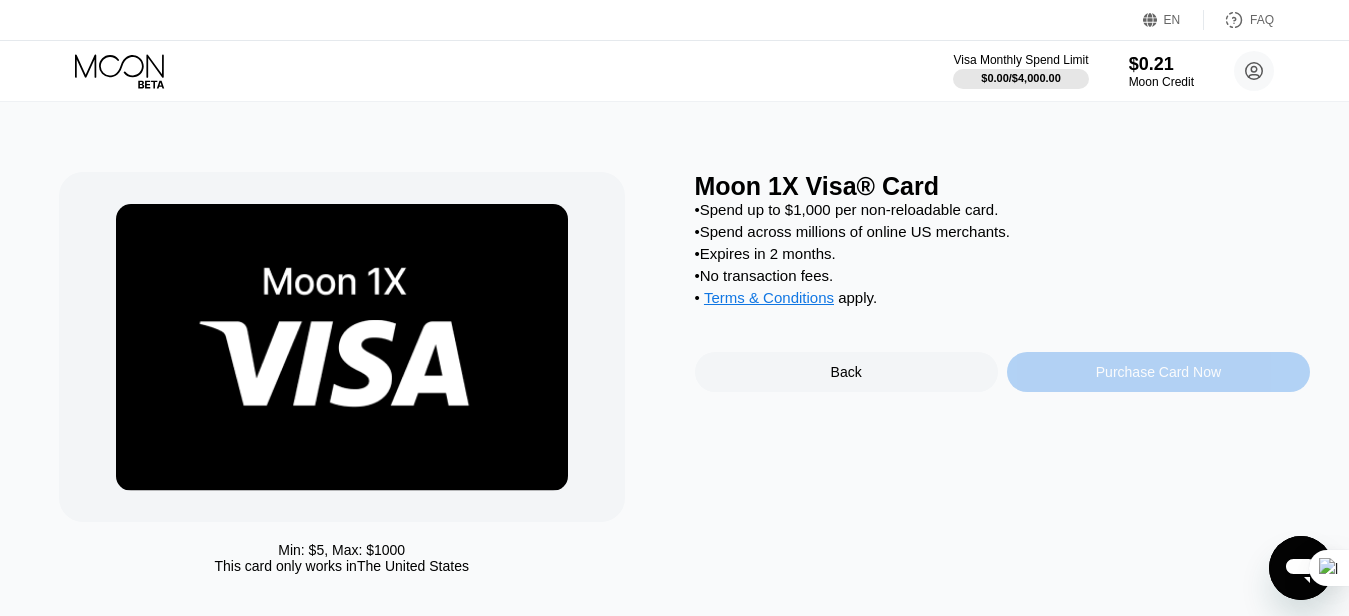 click on "Purchase Card Now" at bounding box center [1158, 372] 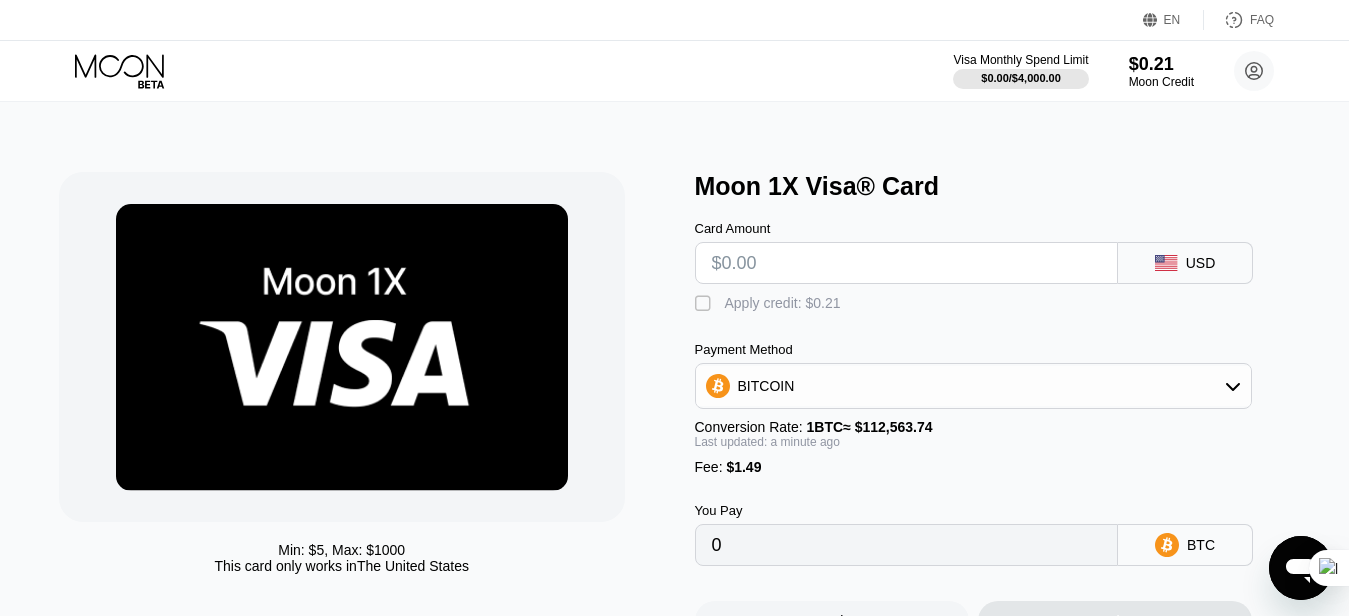 click at bounding box center [907, 263] 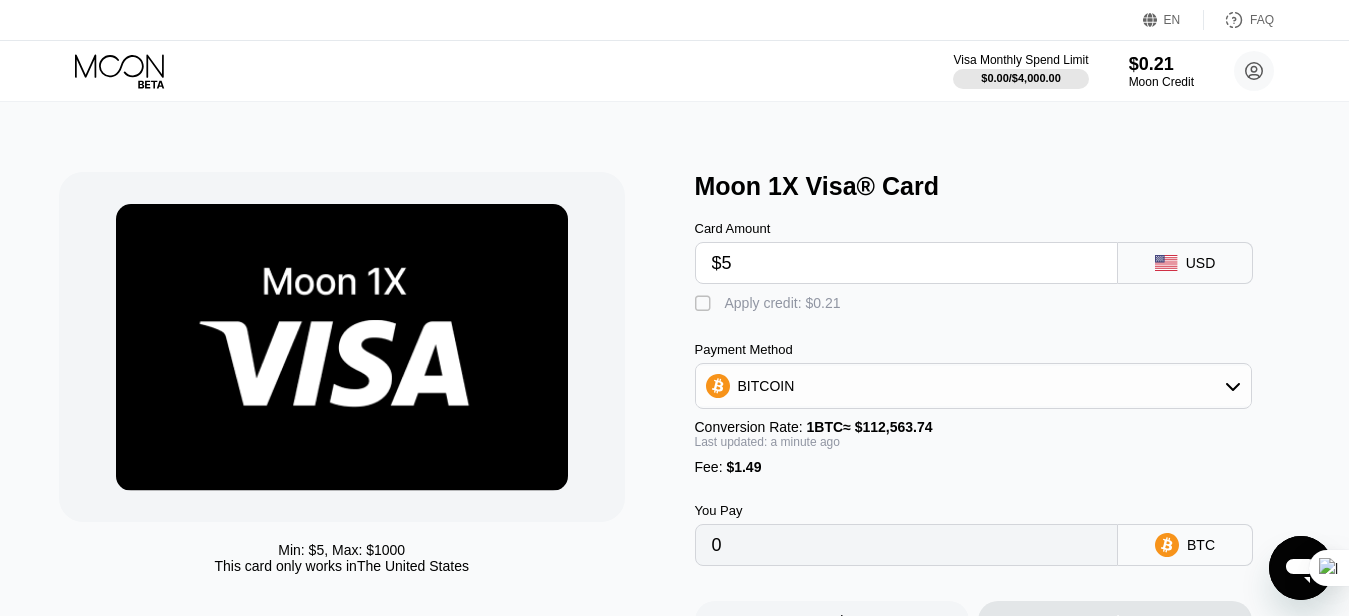 type on "$58" 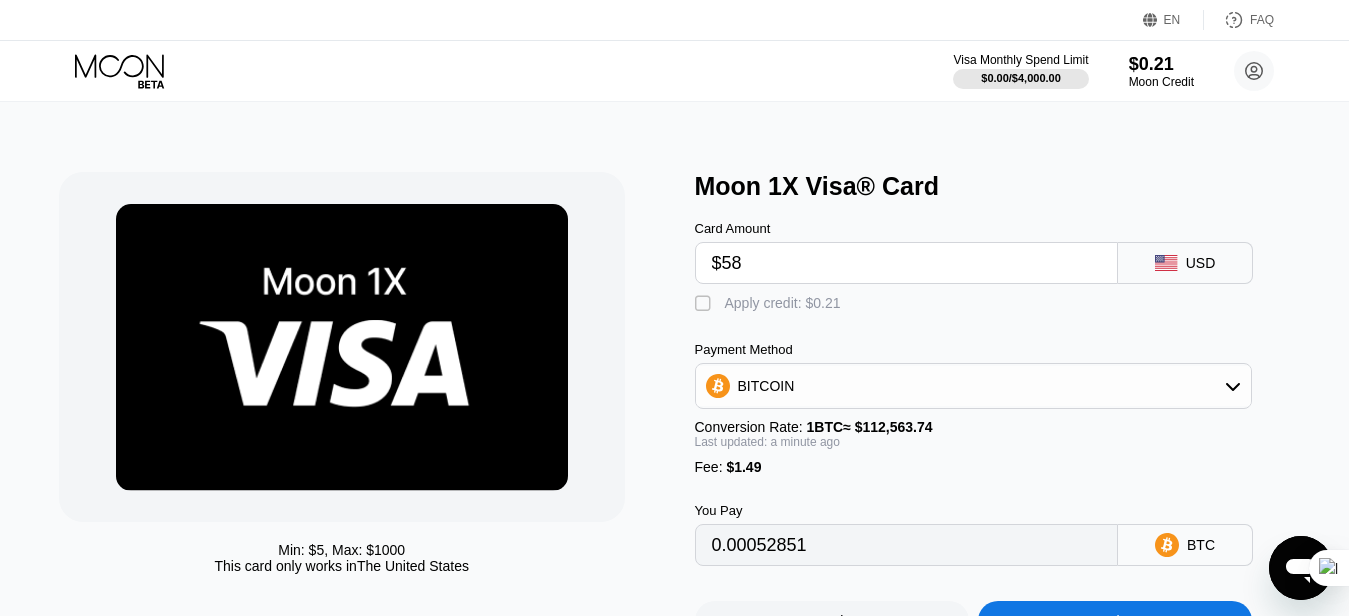 type on "0.00052851" 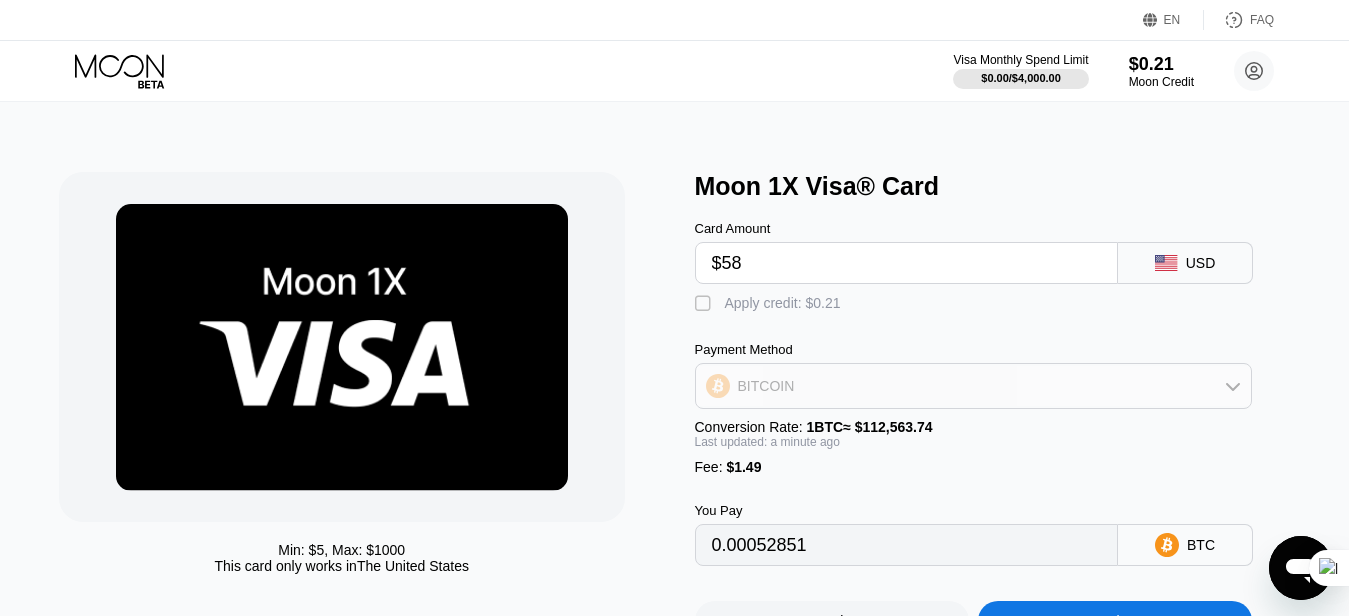 click on "BITCOIN" at bounding box center [974, 386] 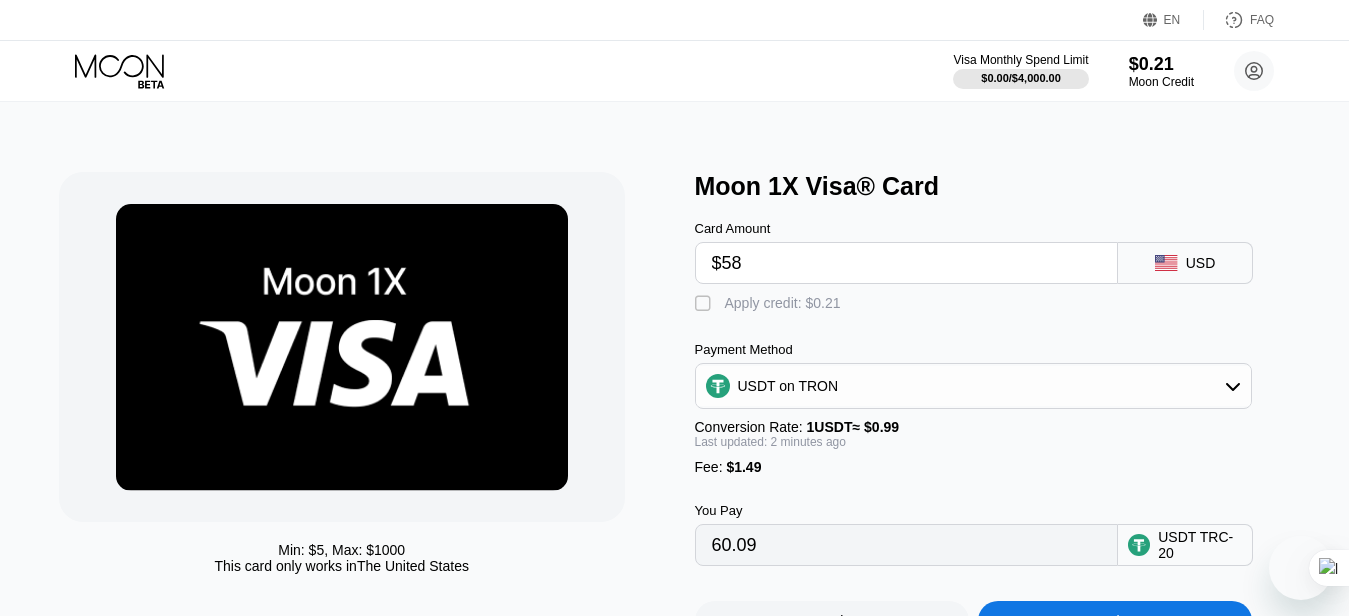 scroll, scrollTop: 0, scrollLeft: 0, axis: both 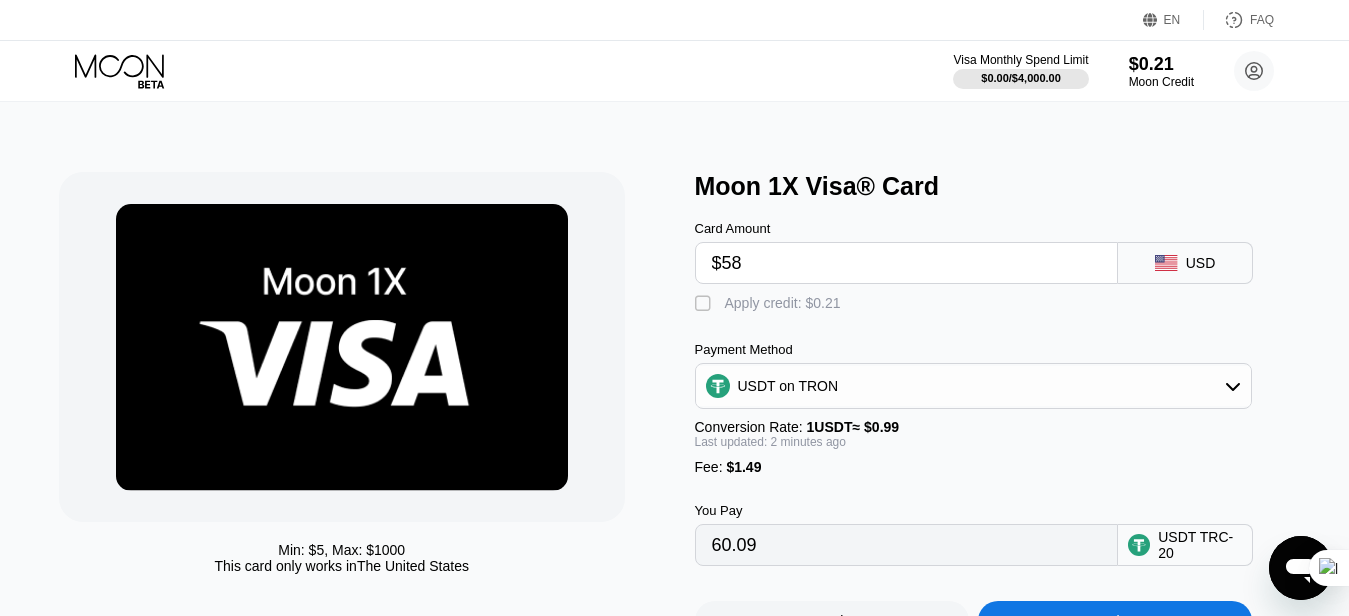 click on "$58" at bounding box center (907, 263) 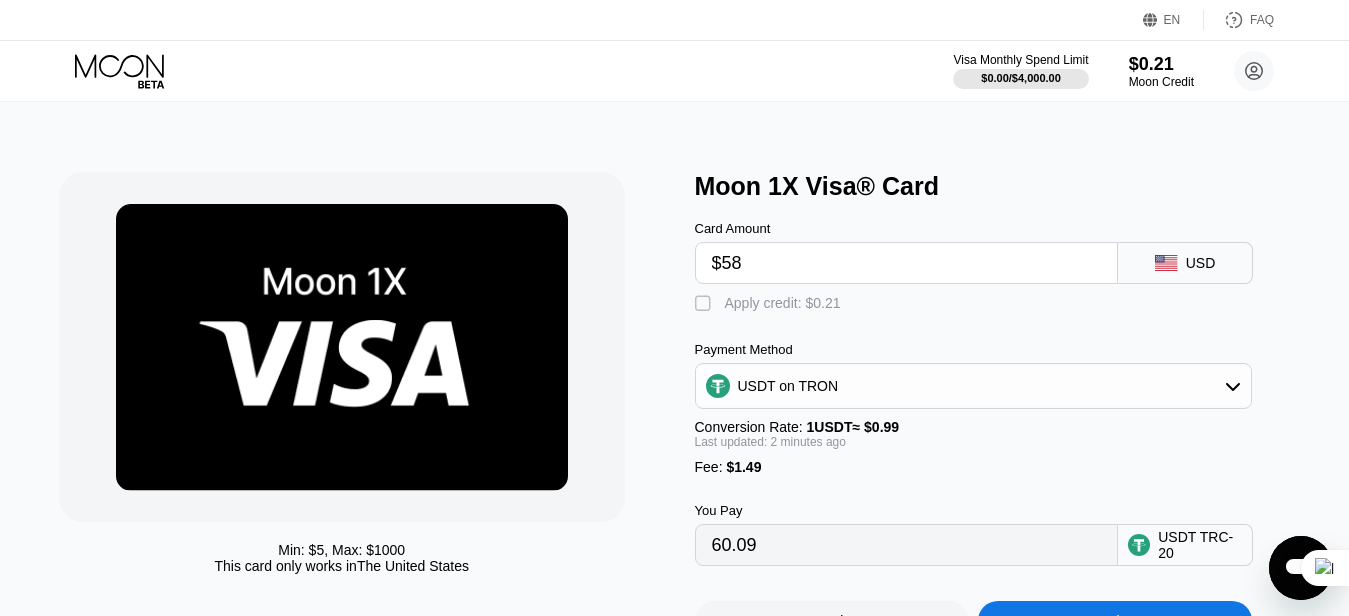 click on "$58" at bounding box center (907, 263) 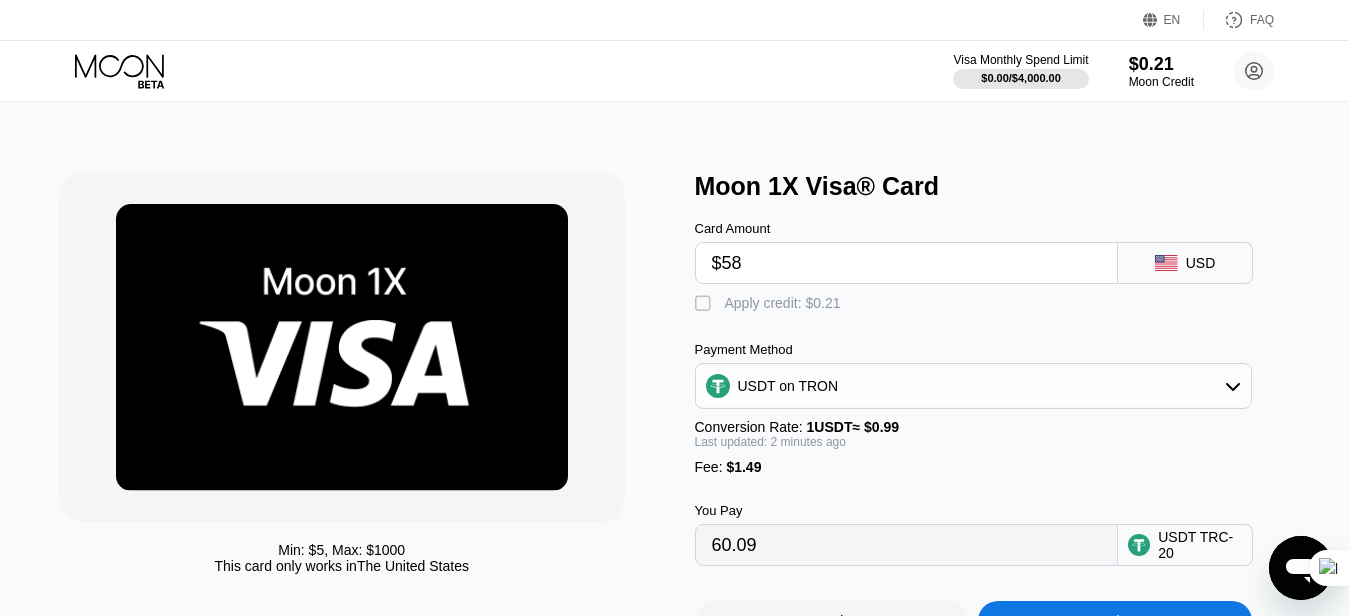 type on "$5" 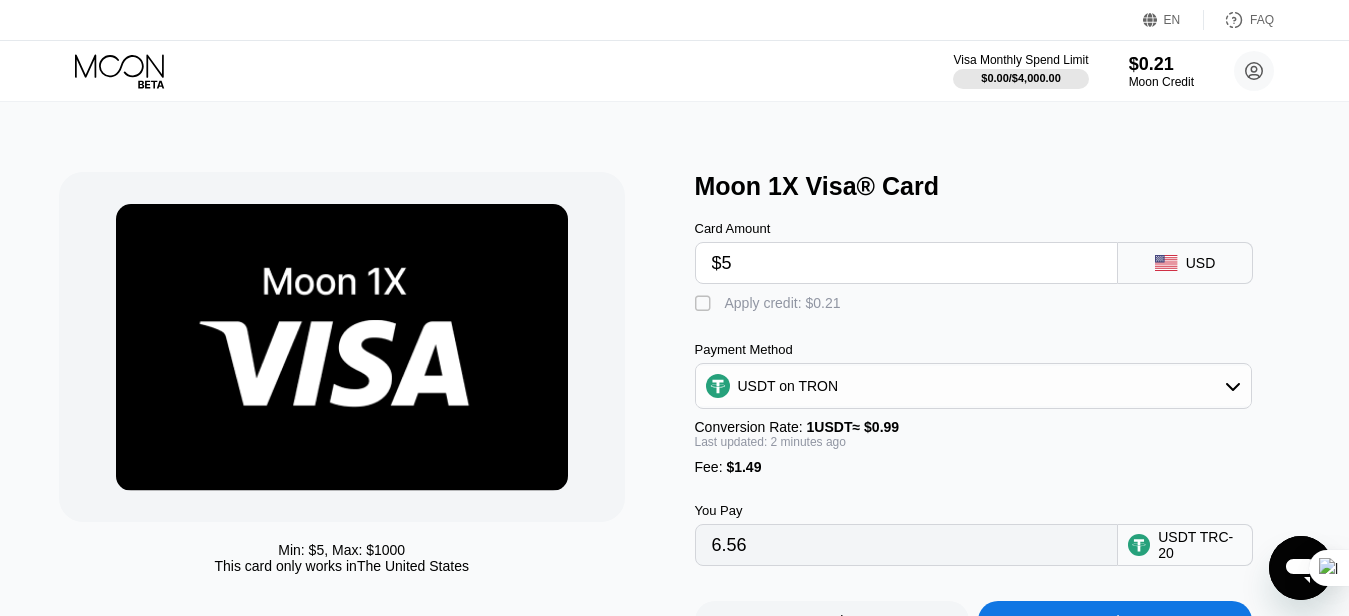 type on "6.56" 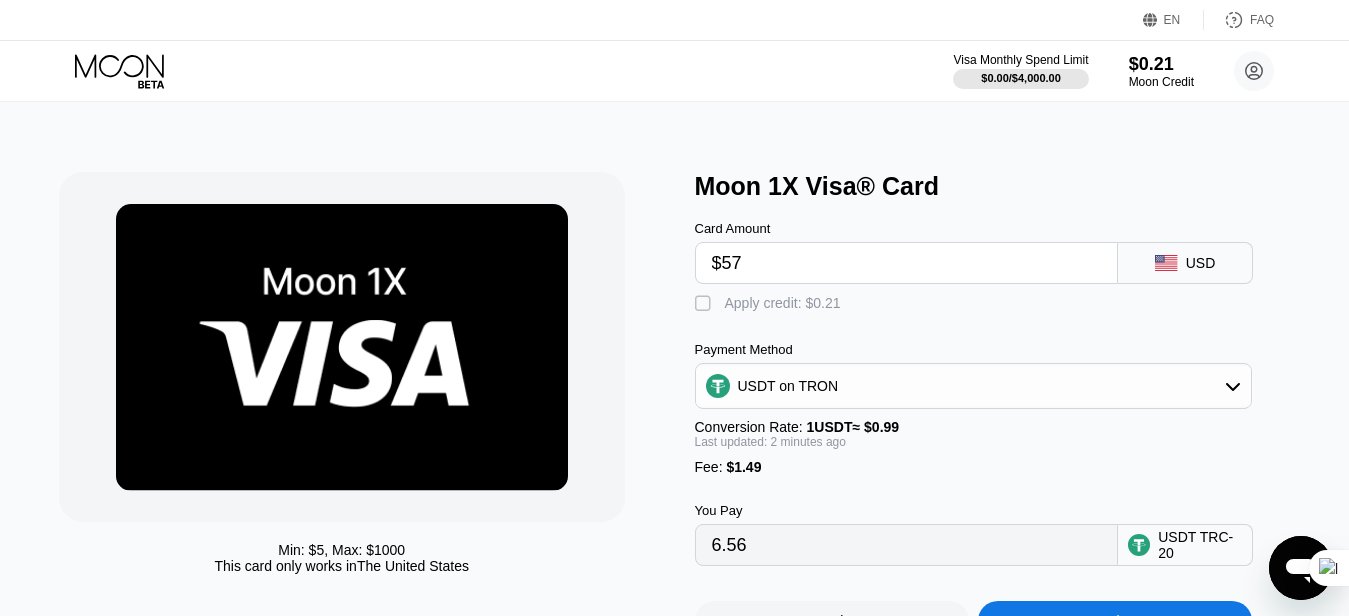 type on "59.08" 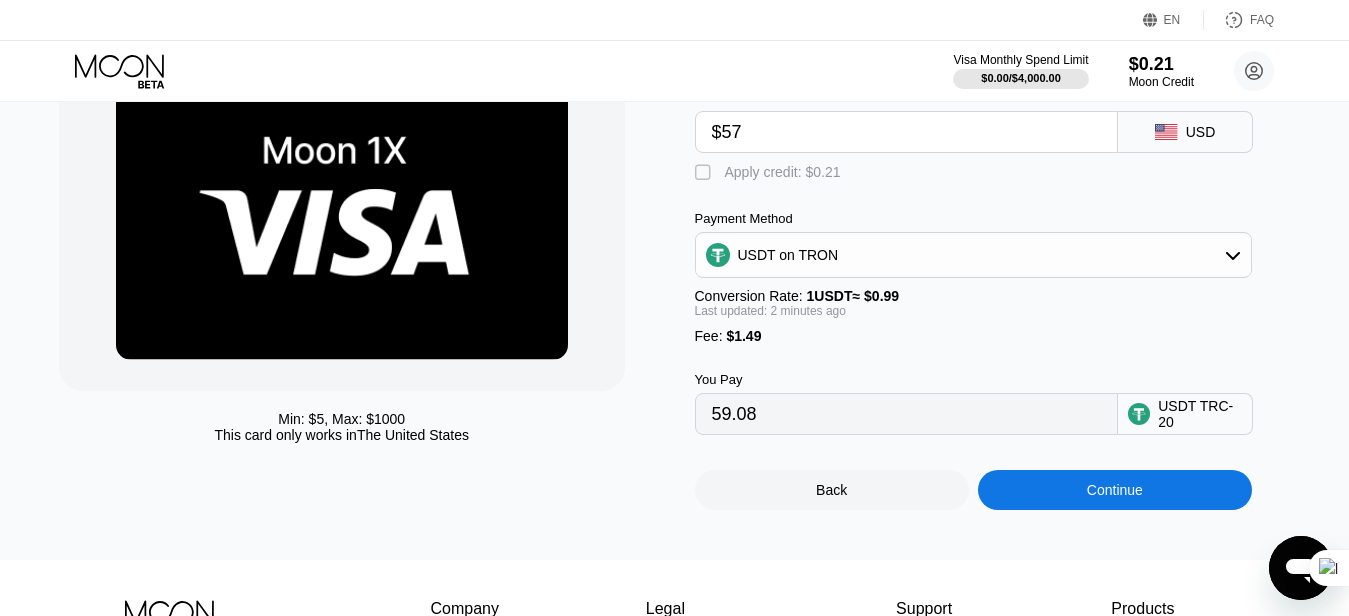 scroll, scrollTop: 143, scrollLeft: 0, axis: vertical 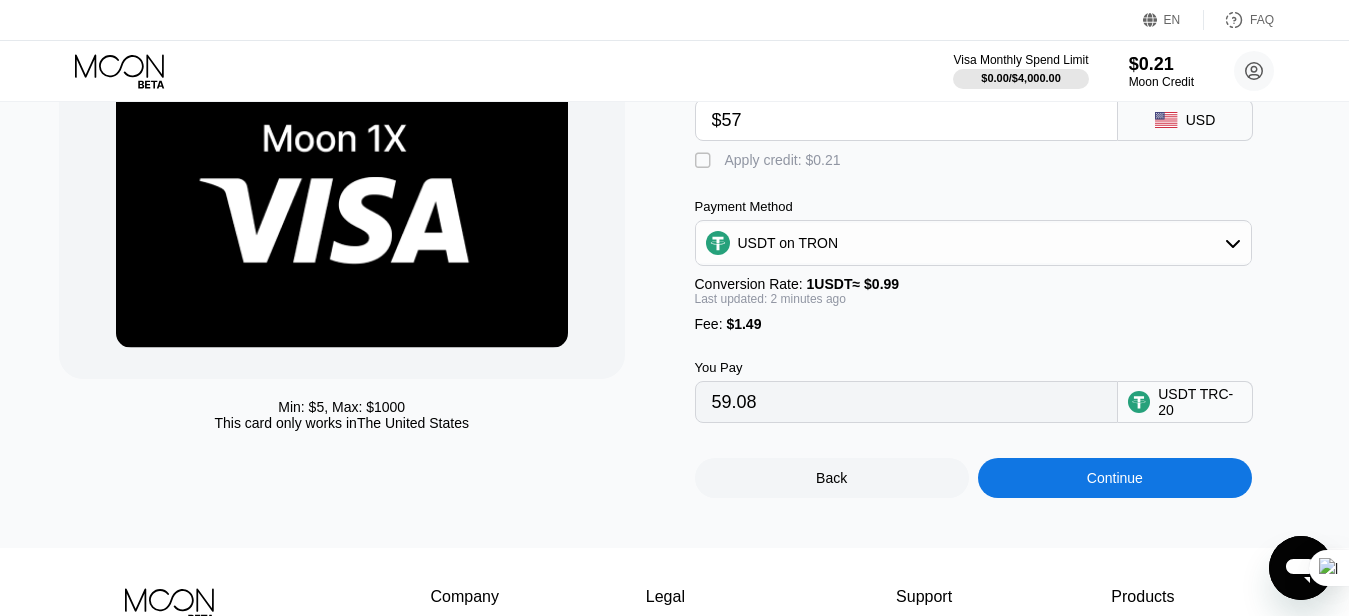 type on "$57" 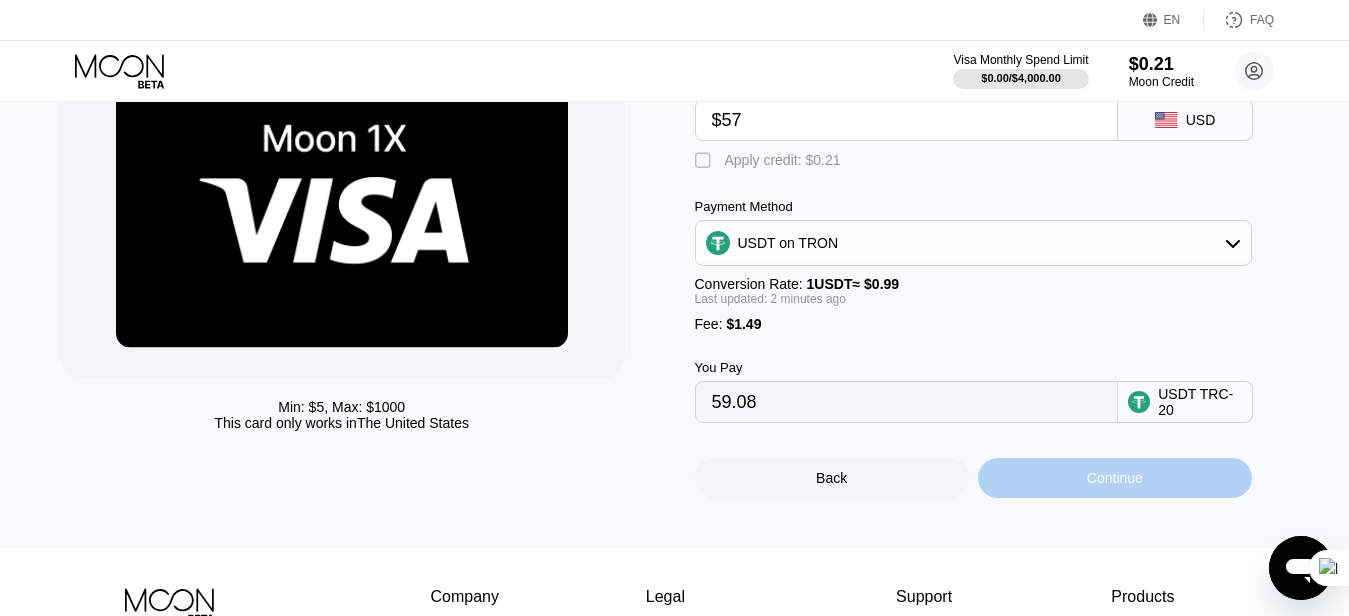 click on "Continue" at bounding box center (1115, 478) 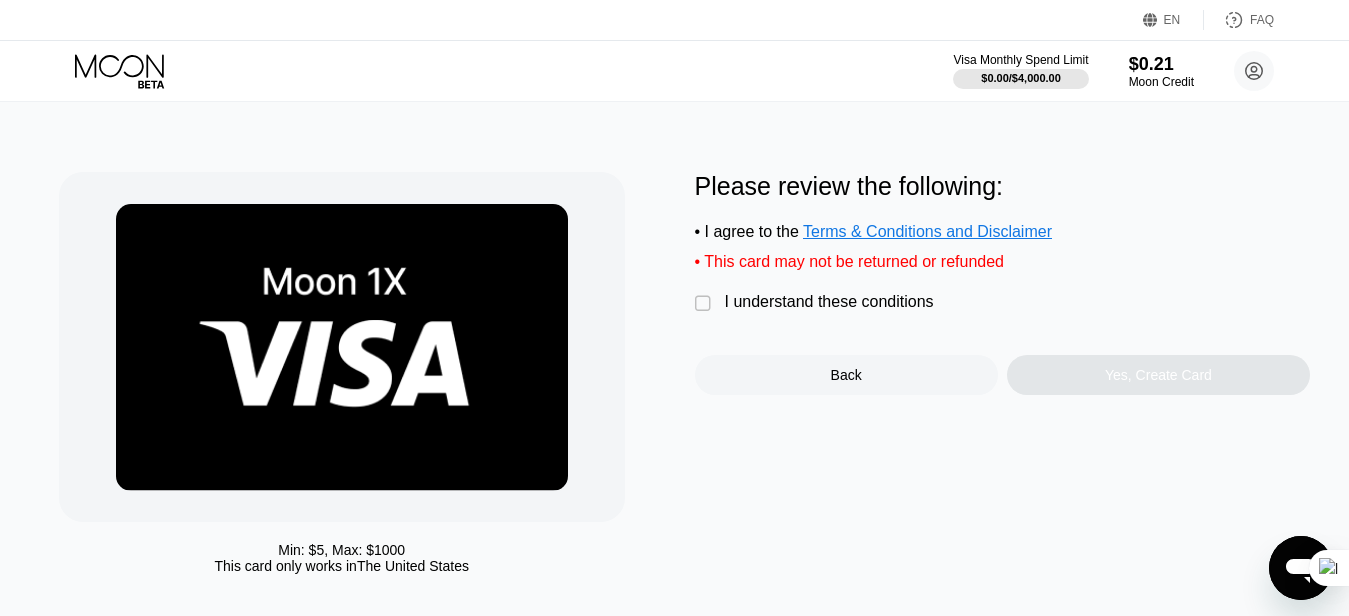 scroll, scrollTop: 0, scrollLeft: 0, axis: both 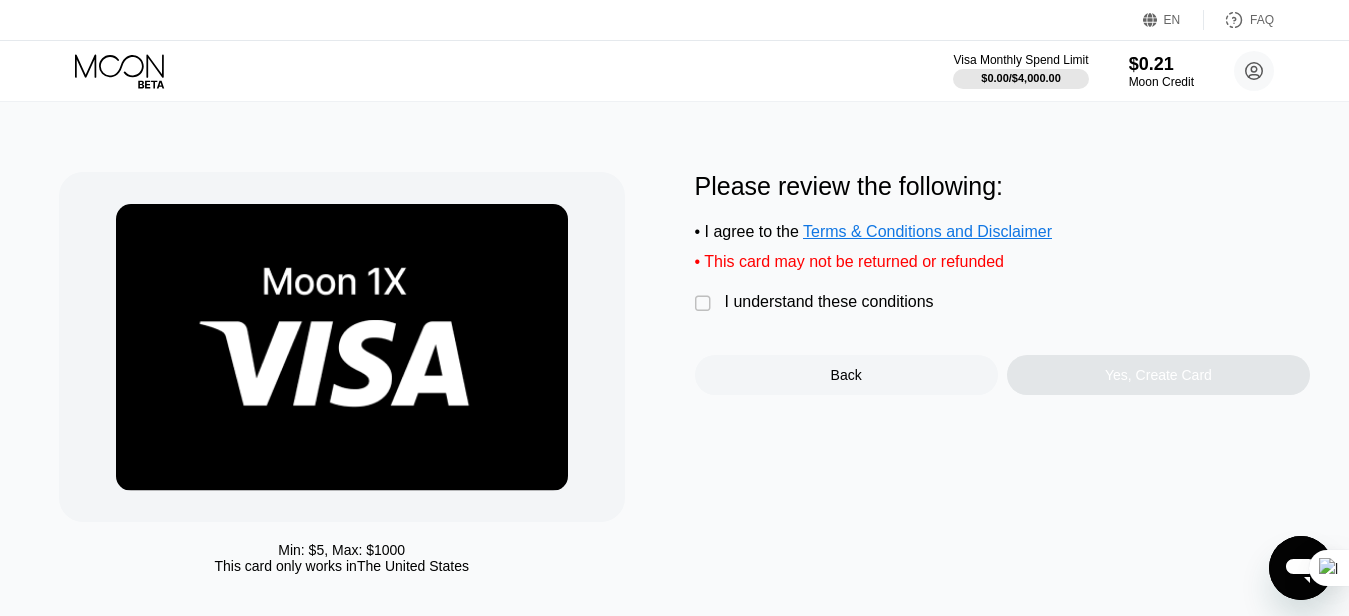 click on "" at bounding box center (705, 304) 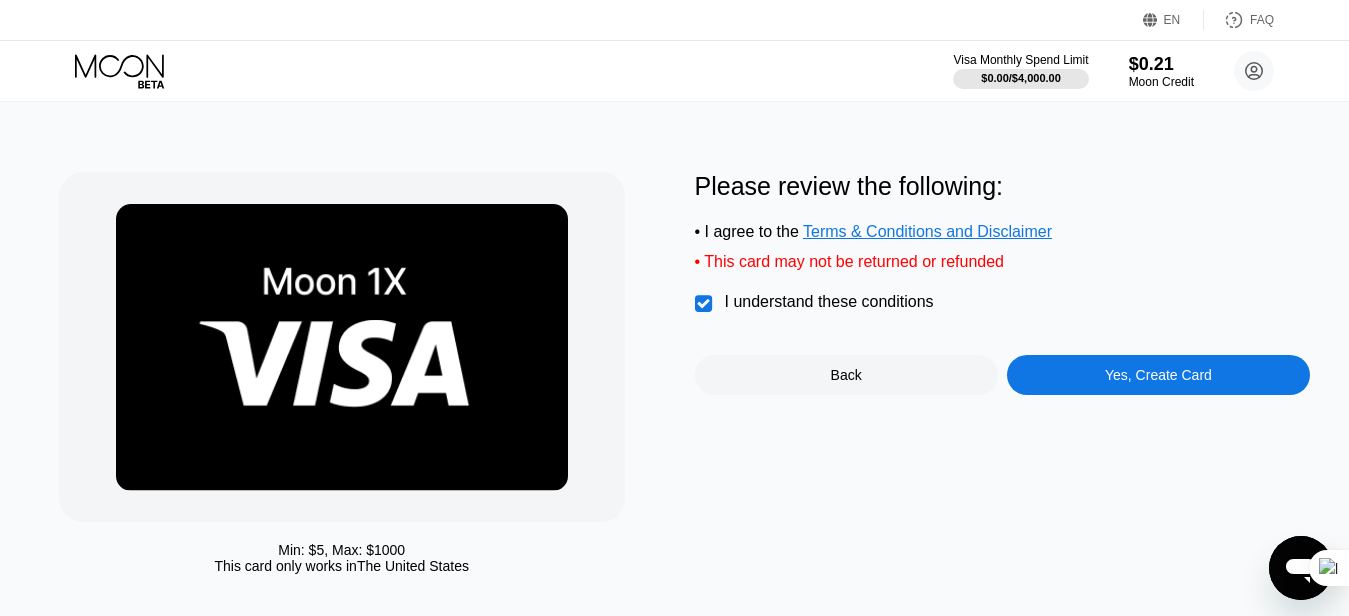 click on "Yes, Create Card" at bounding box center (1158, 375) 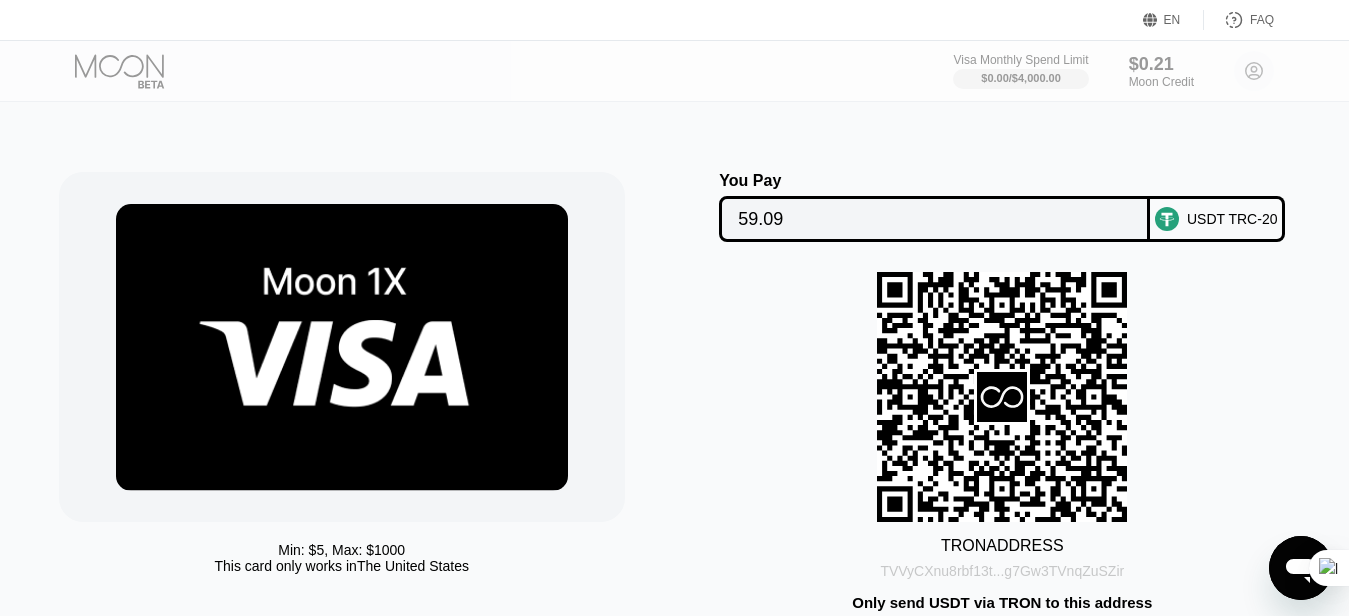 click on "TVVyCXnu8rbf13t...g7Gw3TVnqZuSZir" at bounding box center (1002, 571) 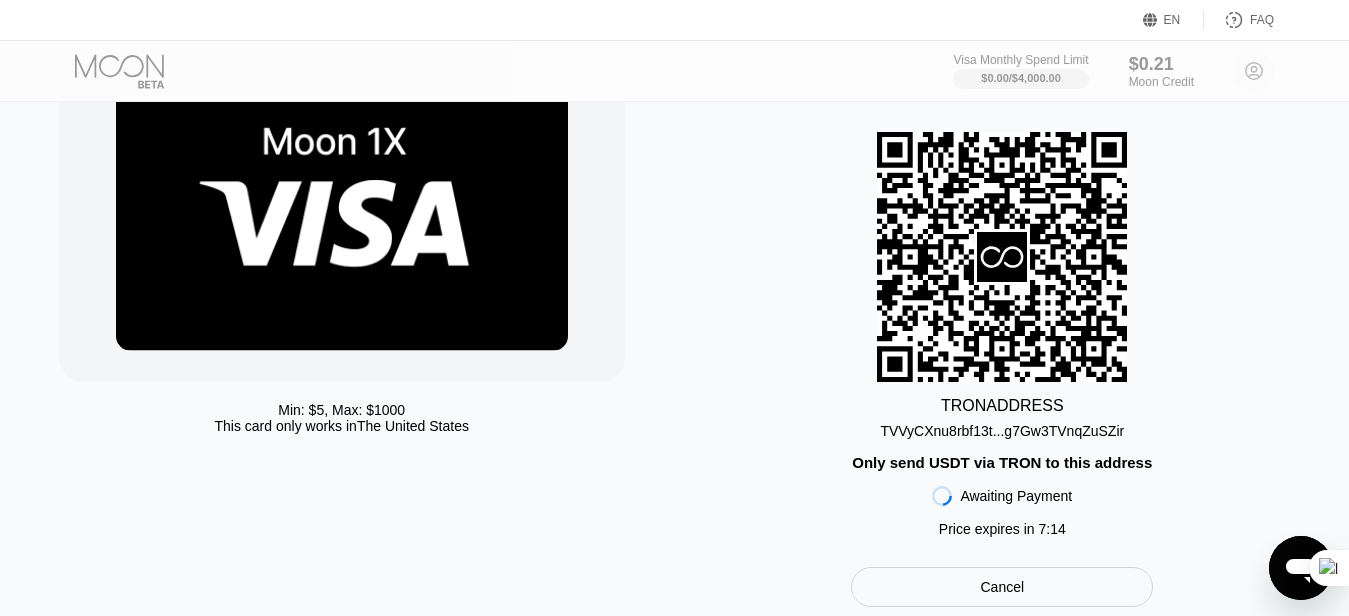 scroll, scrollTop: 136, scrollLeft: 0, axis: vertical 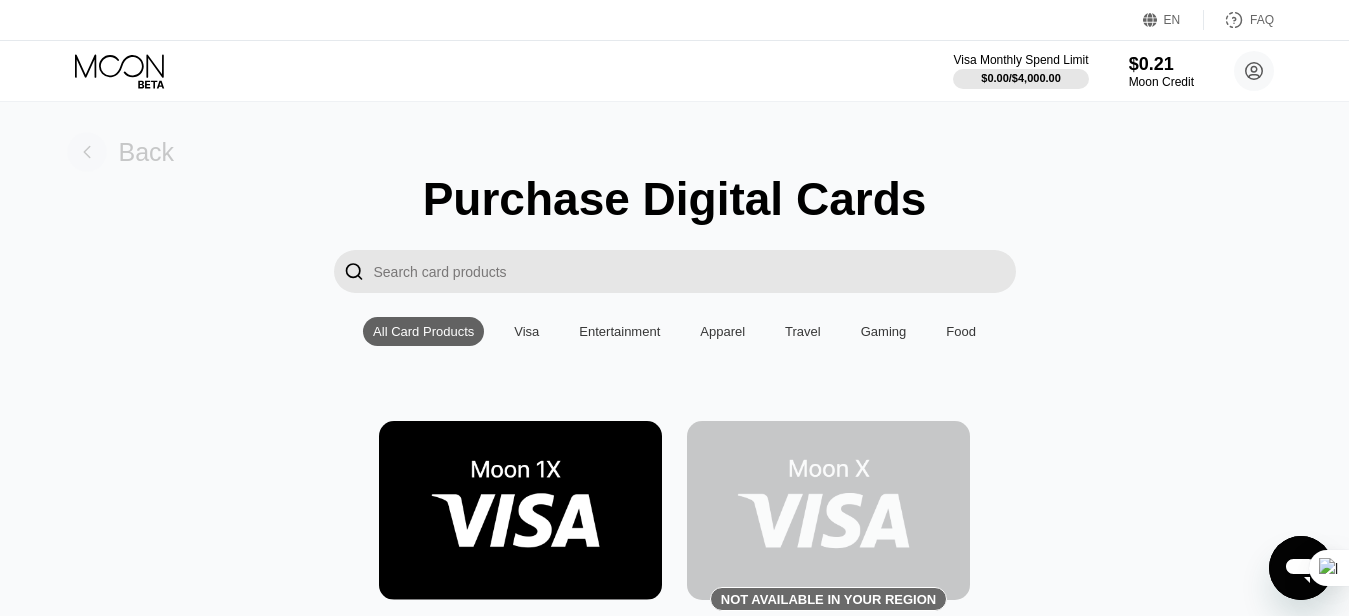 click on "Back" at bounding box center [147, 152] 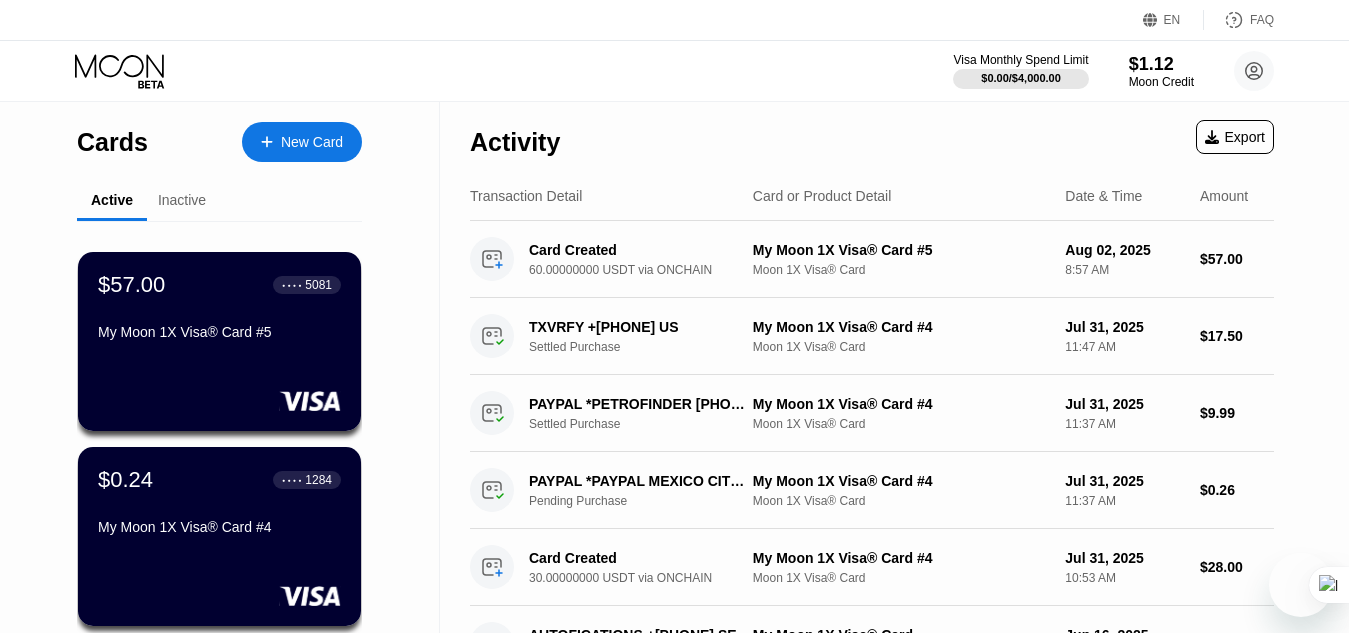 scroll, scrollTop: 0, scrollLeft: 0, axis: both 